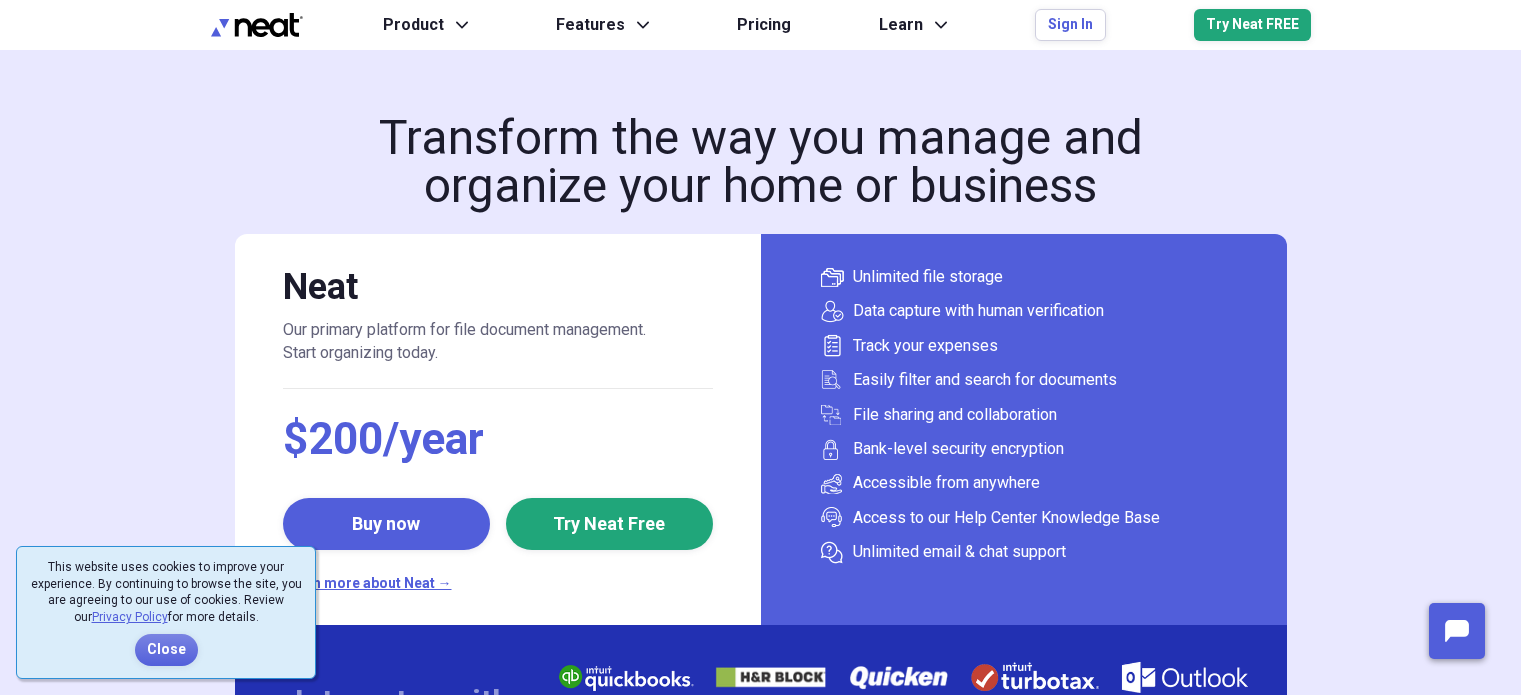 scroll, scrollTop: 0, scrollLeft: 0, axis: both 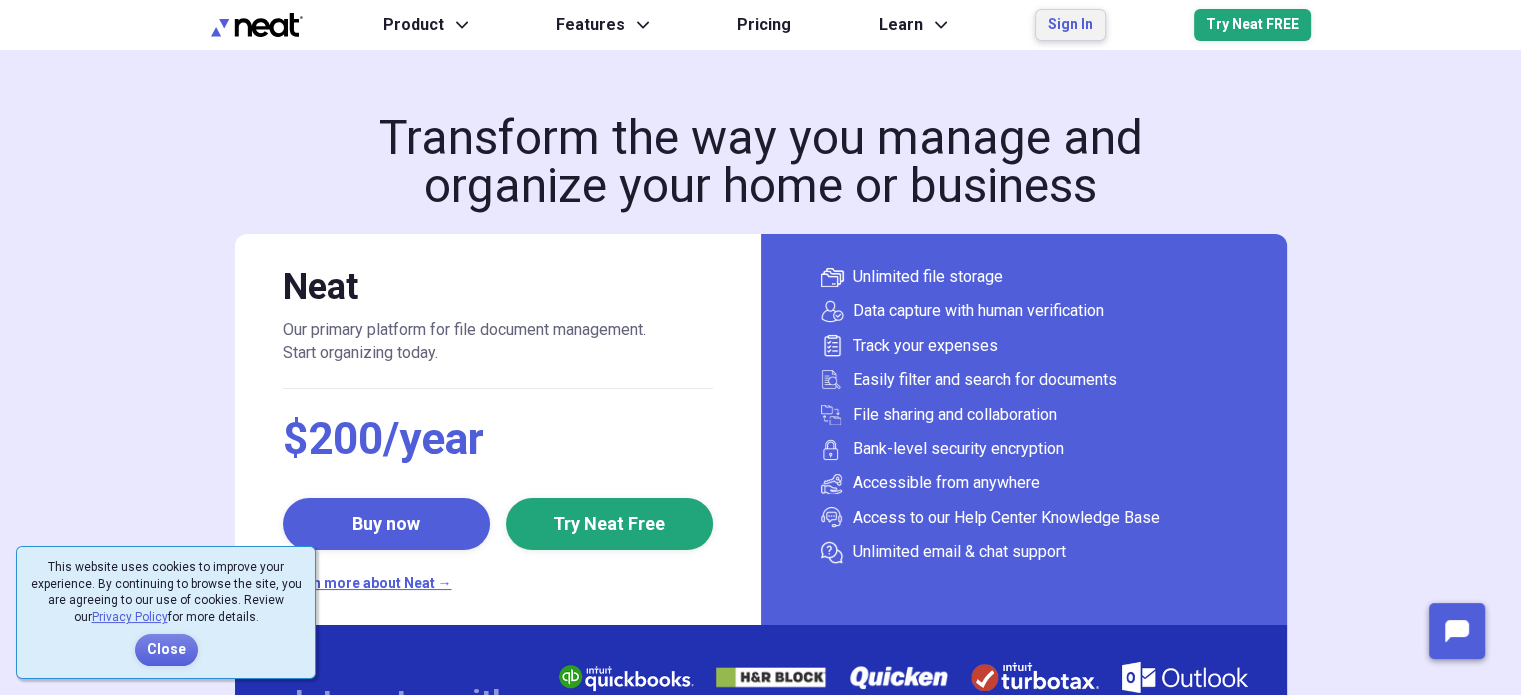 click on "Sign In" at bounding box center (1070, 25) 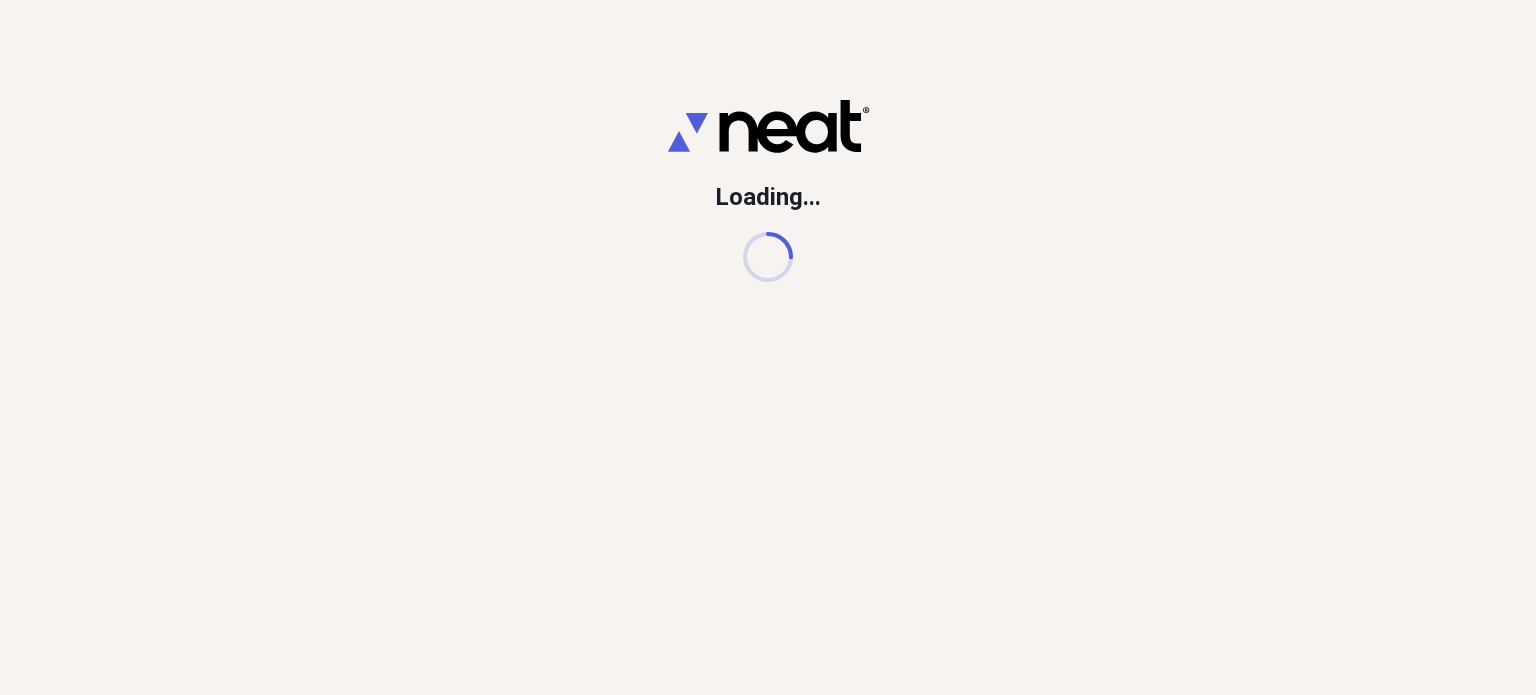 scroll, scrollTop: 0, scrollLeft: 0, axis: both 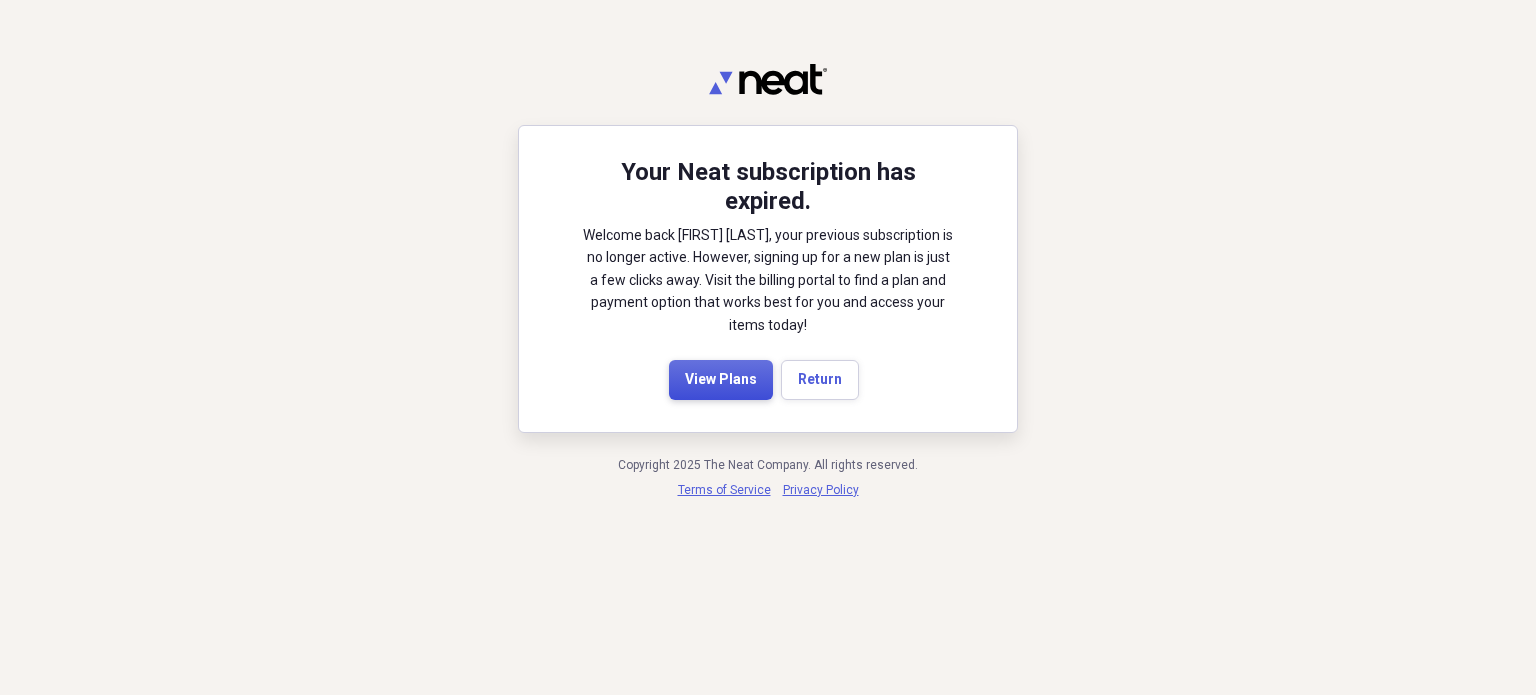 click on "View Plans" at bounding box center [721, 380] 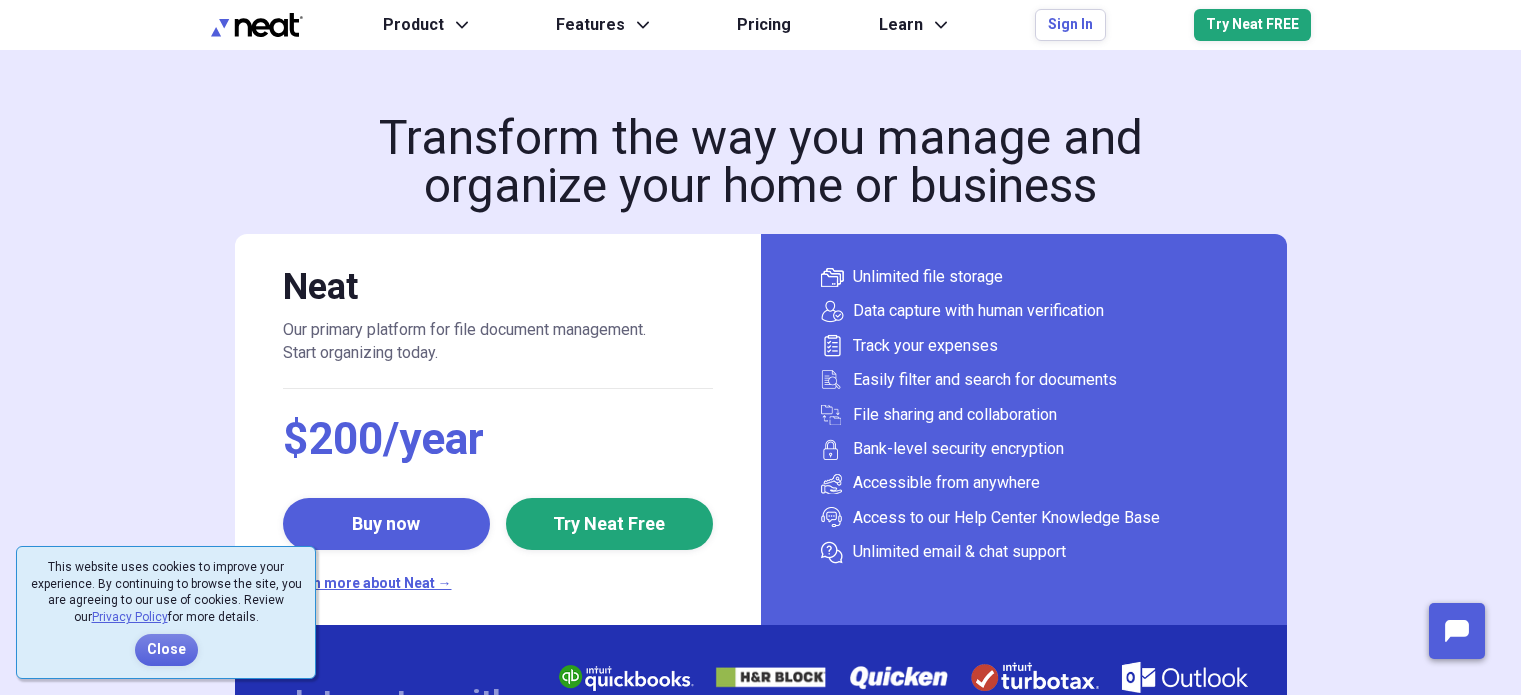 scroll, scrollTop: 0, scrollLeft: 0, axis: both 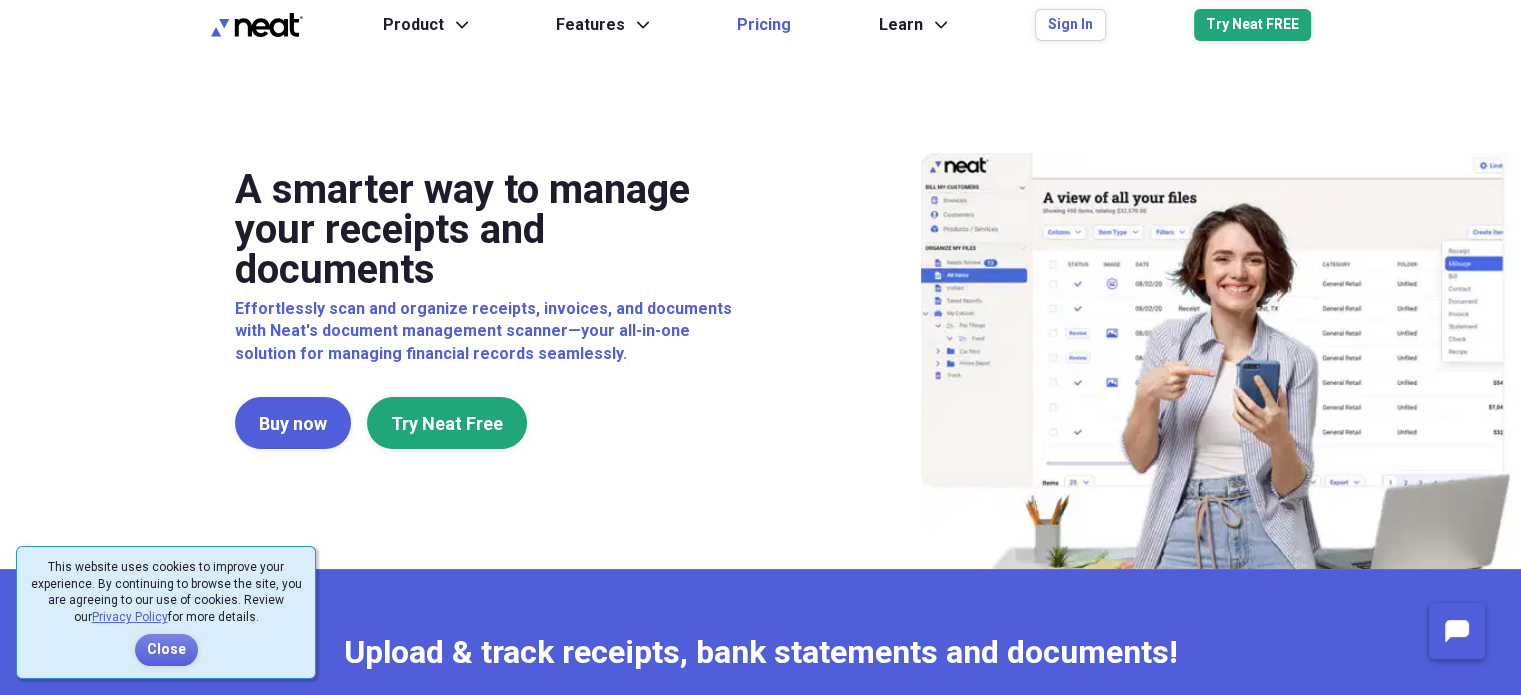 click on "Pricing" at bounding box center (764, 25) 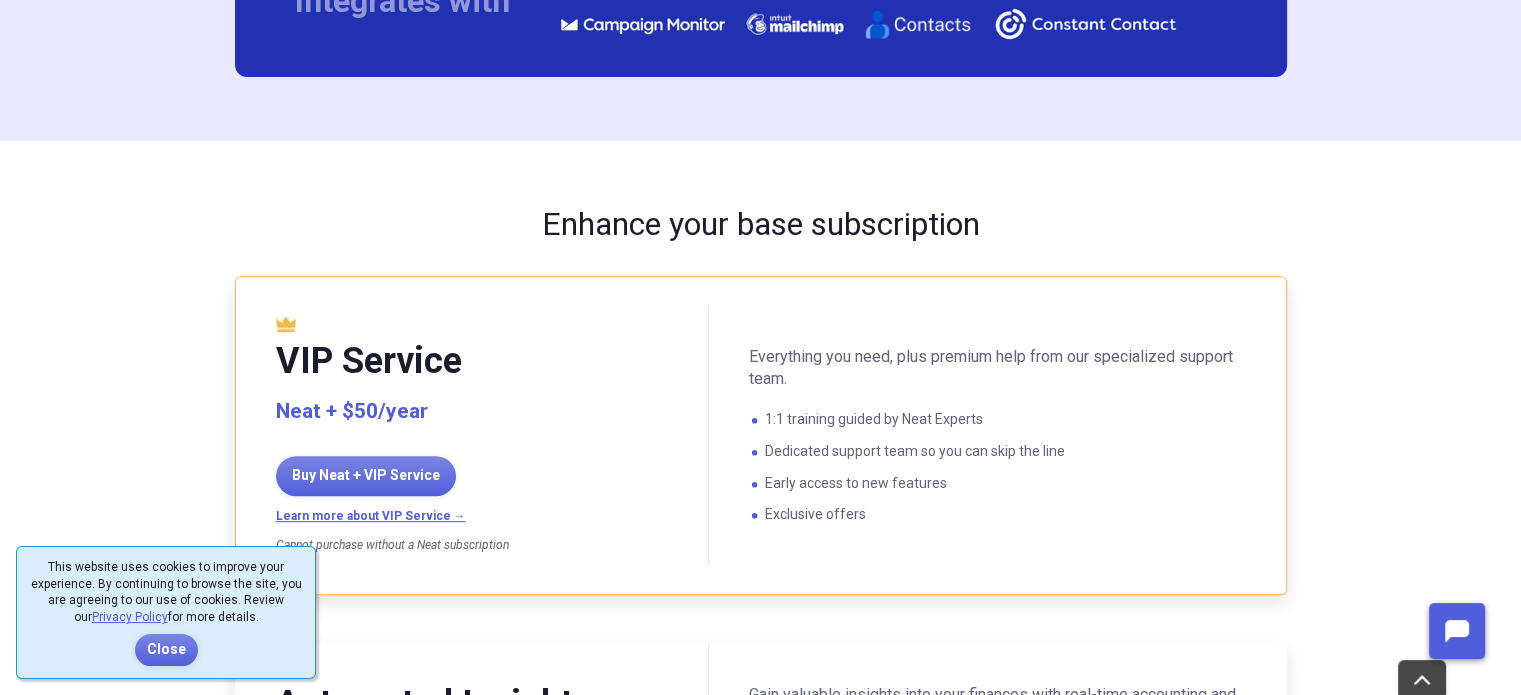 scroll, scrollTop: 900, scrollLeft: 0, axis: vertical 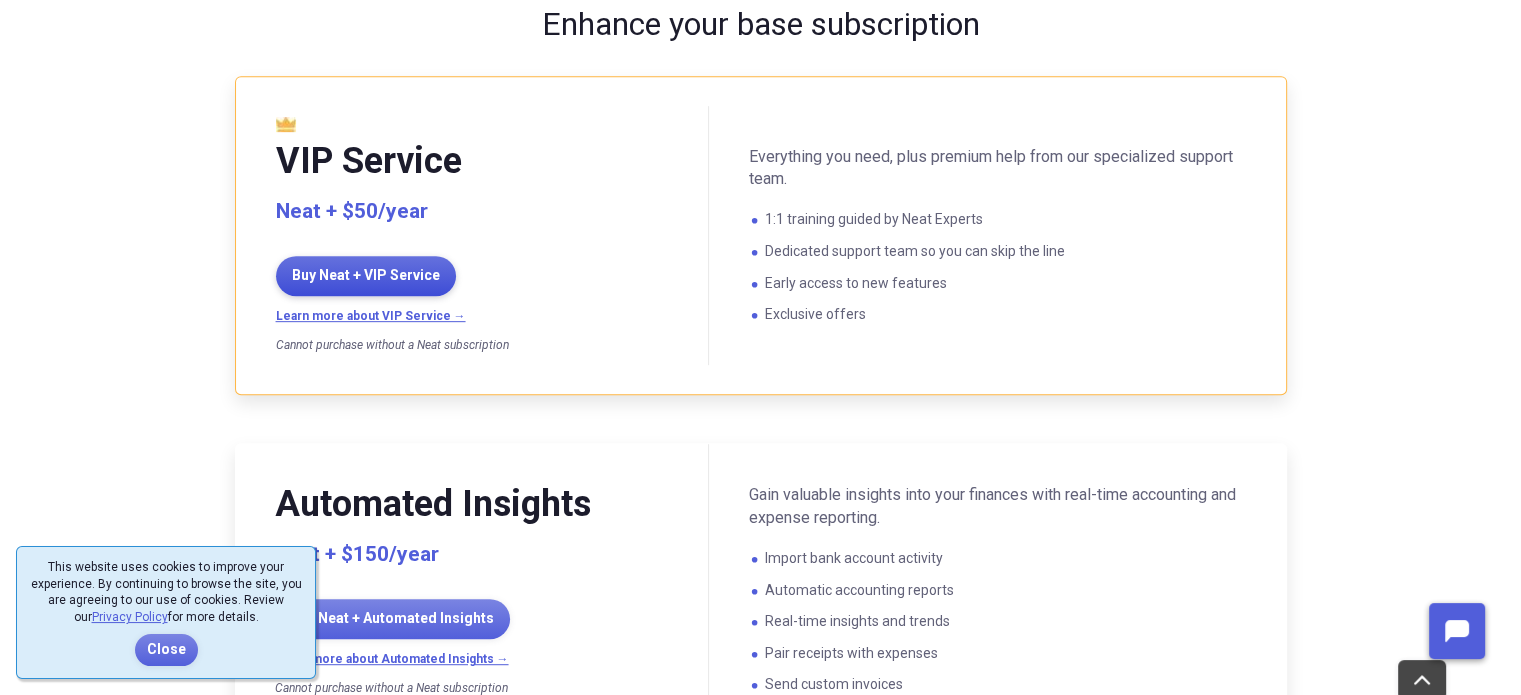 click on "Buy Neat + VIP Service" at bounding box center [366, 276] 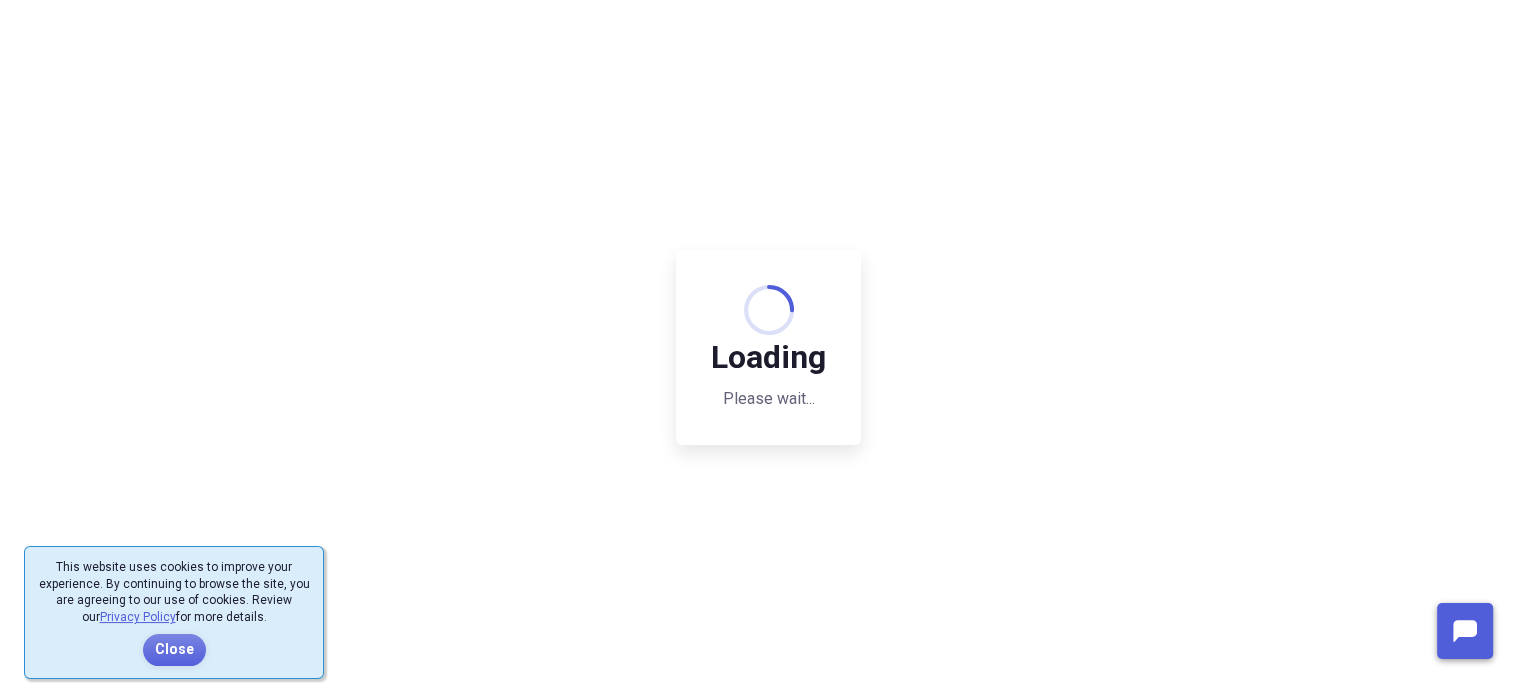 scroll, scrollTop: 0, scrollLeft: 0, axis: both 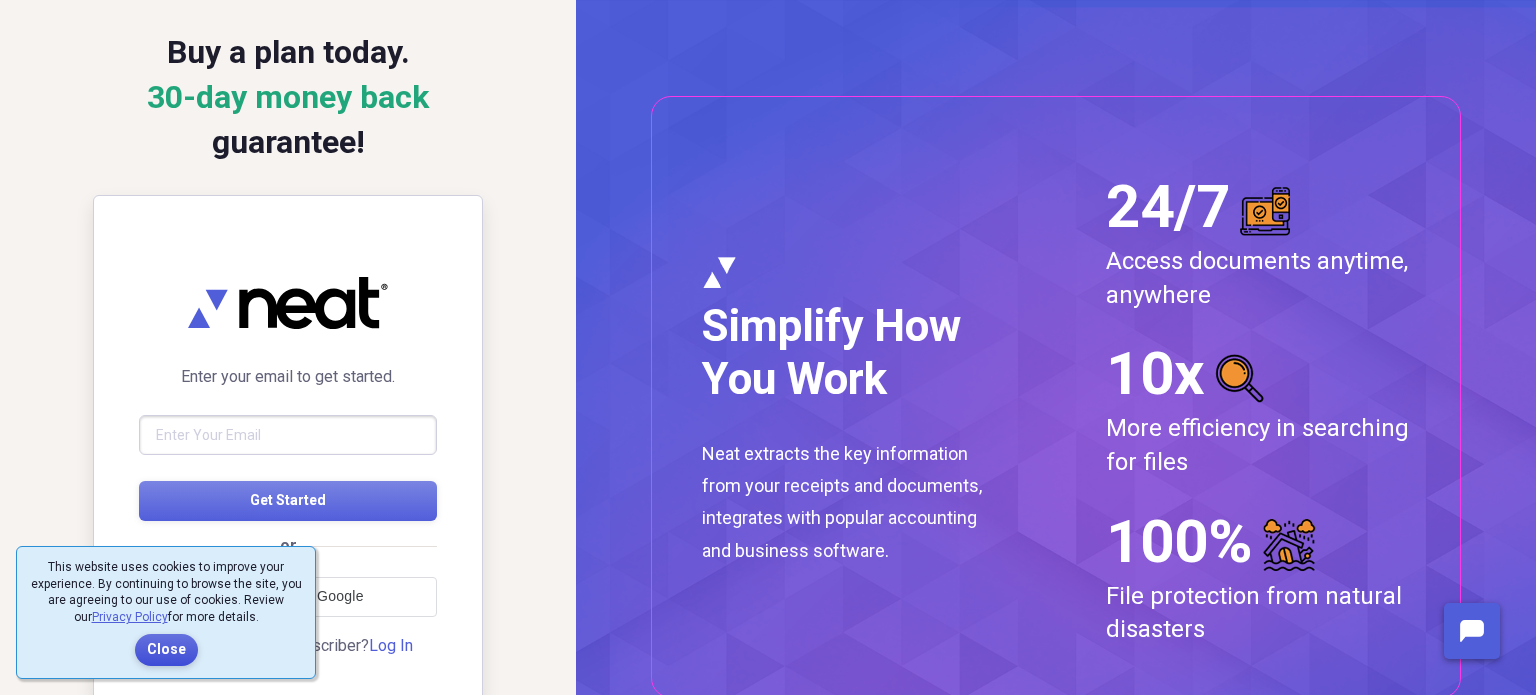 click on "Close" at bounding box center [166, 650] 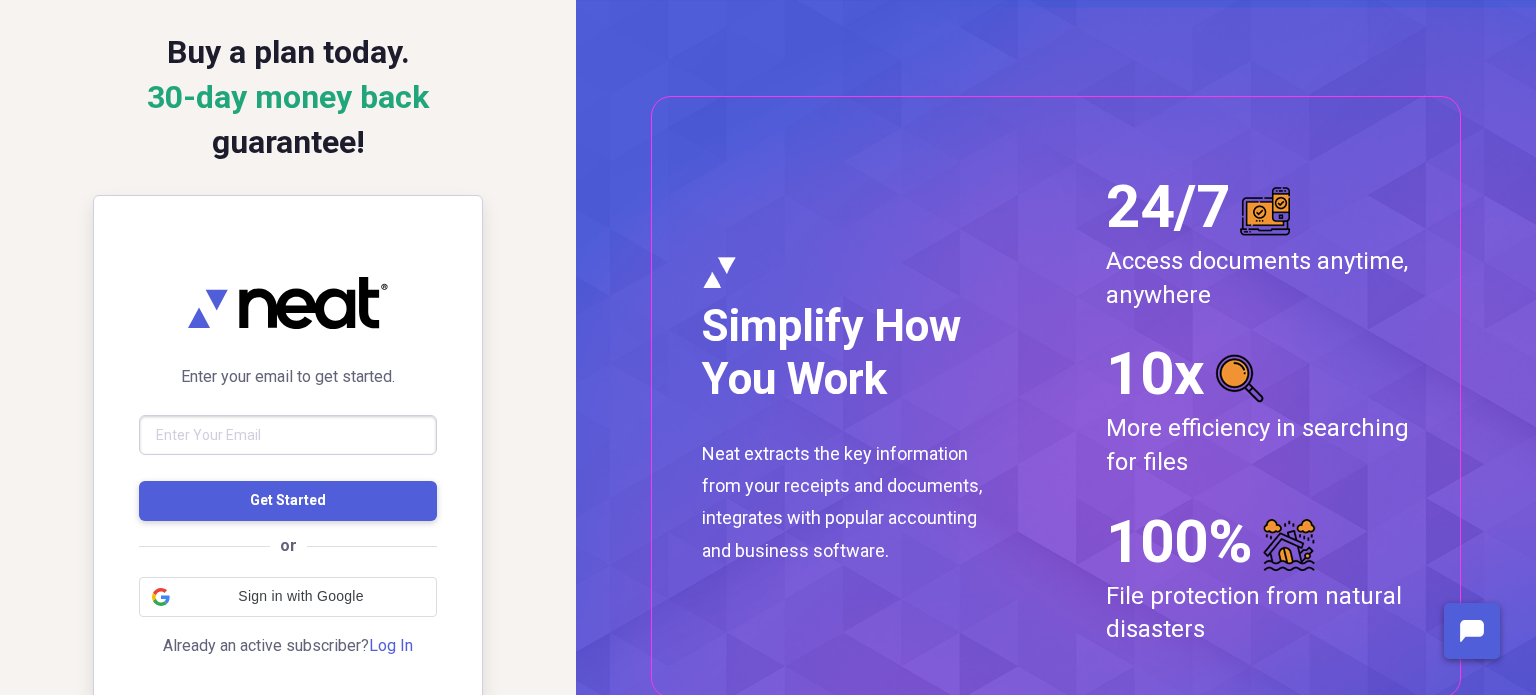 scroll, scrollTop: 0, scrollLeft: 0, axis: both 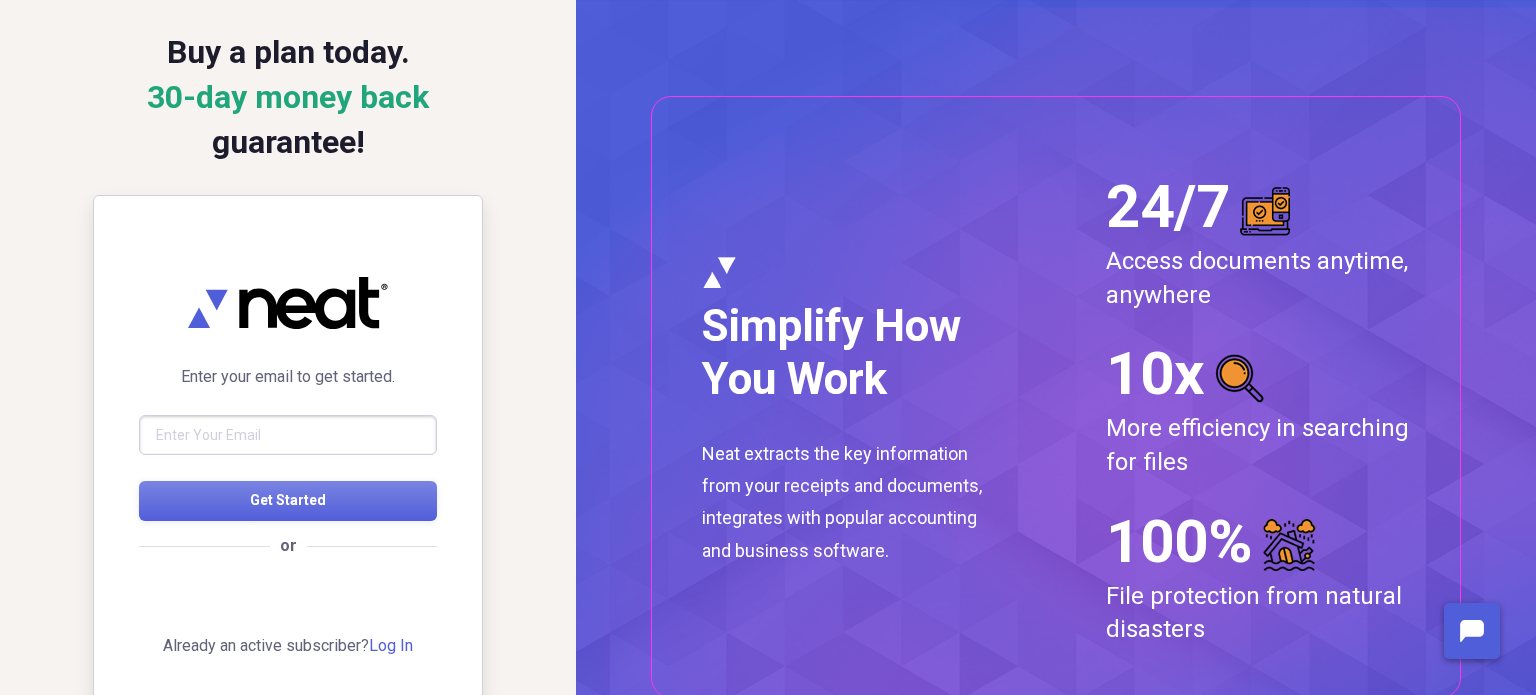 click at bounding box center (288, 435) 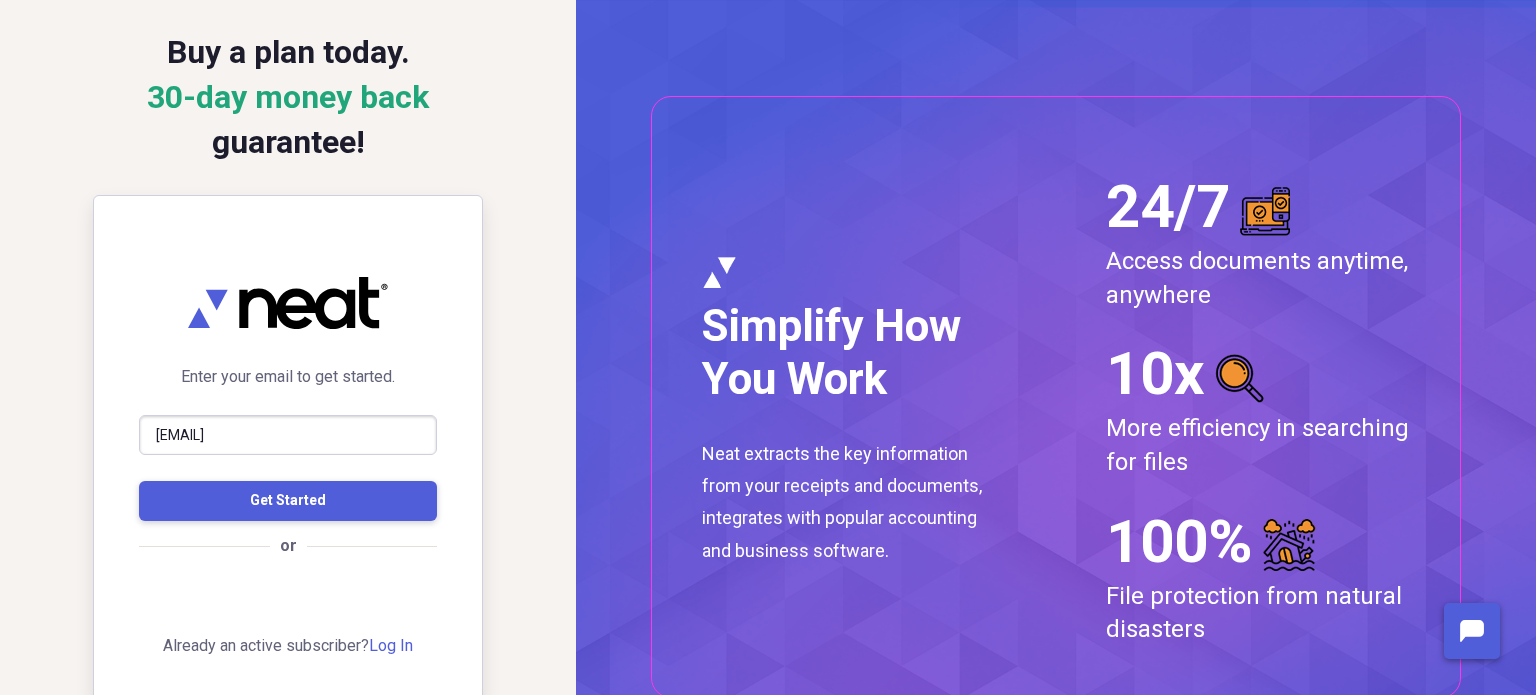 click on "Get Started" at bounding box center (288, 500) 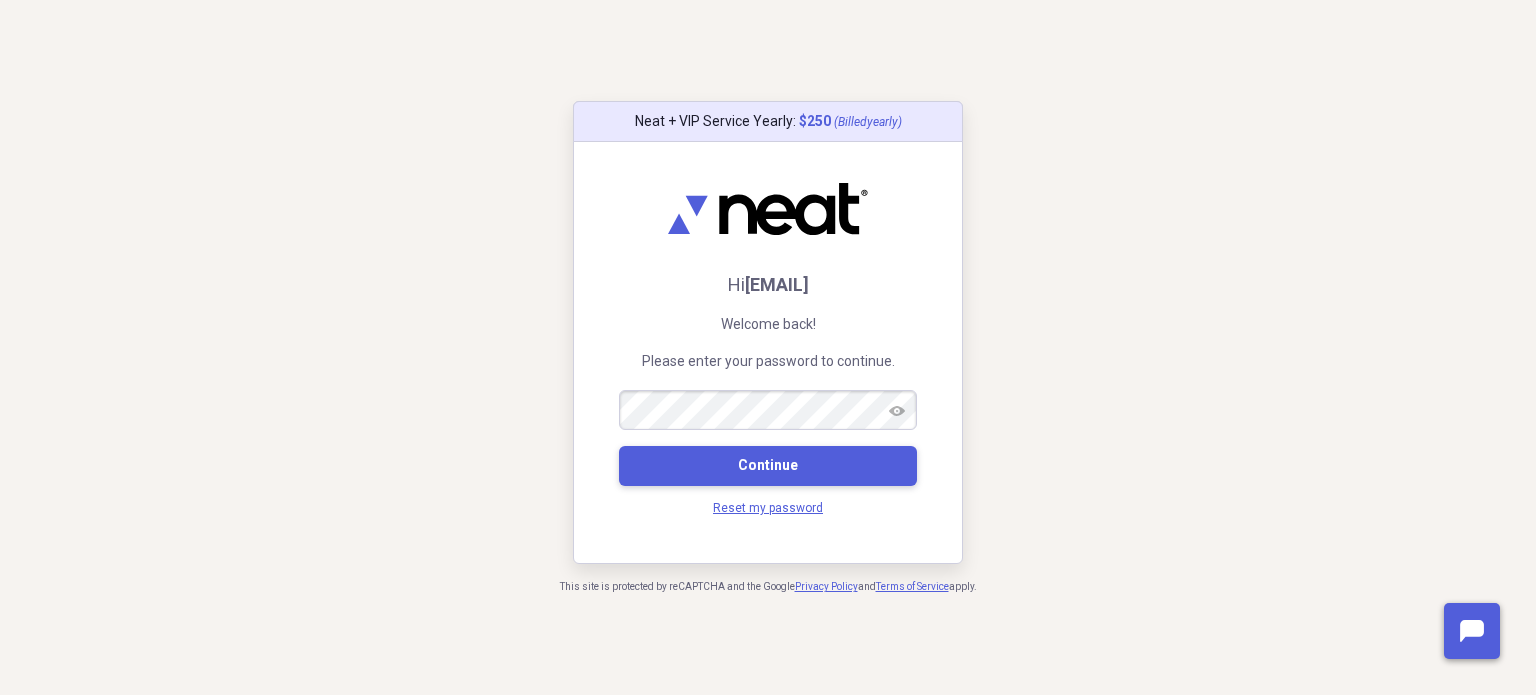 click on "Continue" at bounding box center [768, 466] 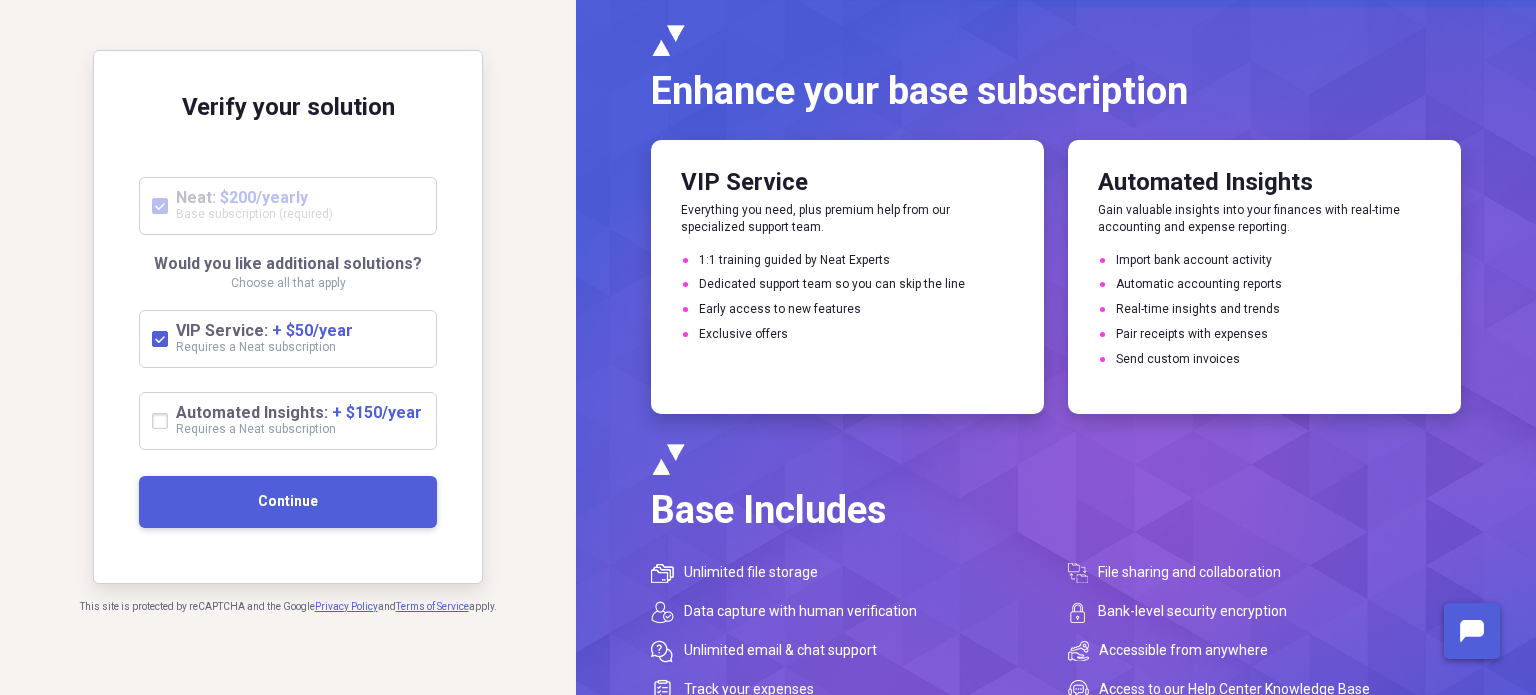 click on "Continue" at bounding box center (288, 501) 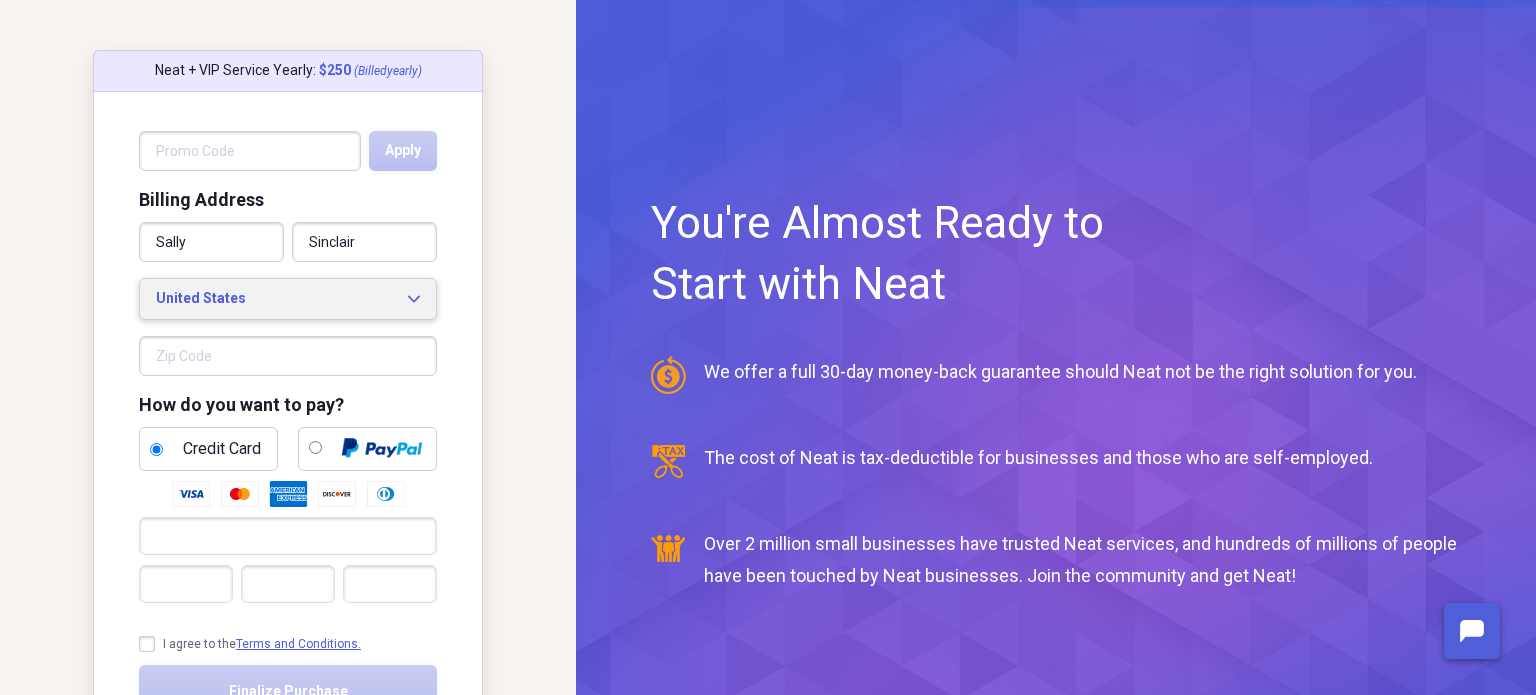 click on "United States" at bounding box center (273, 299) 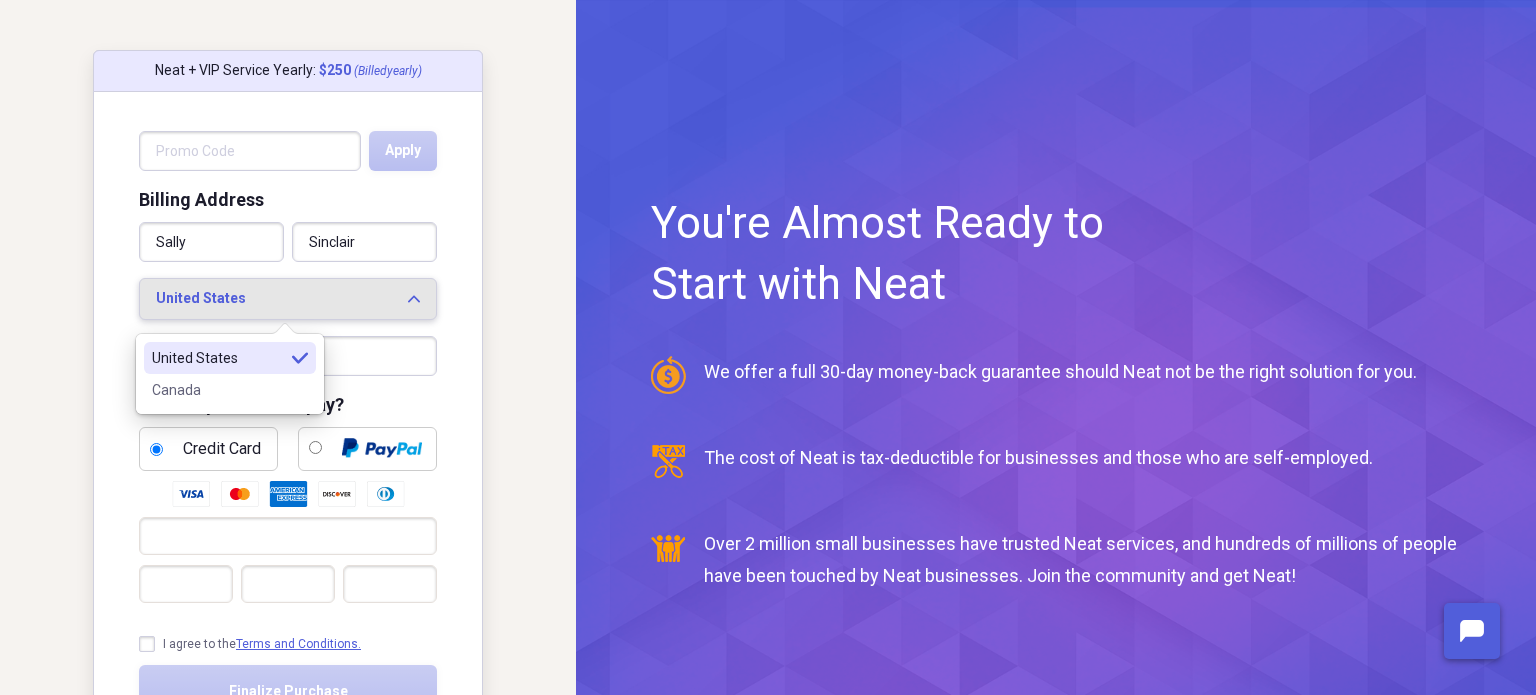 click on "Canada" at bounding box center [218, 390] 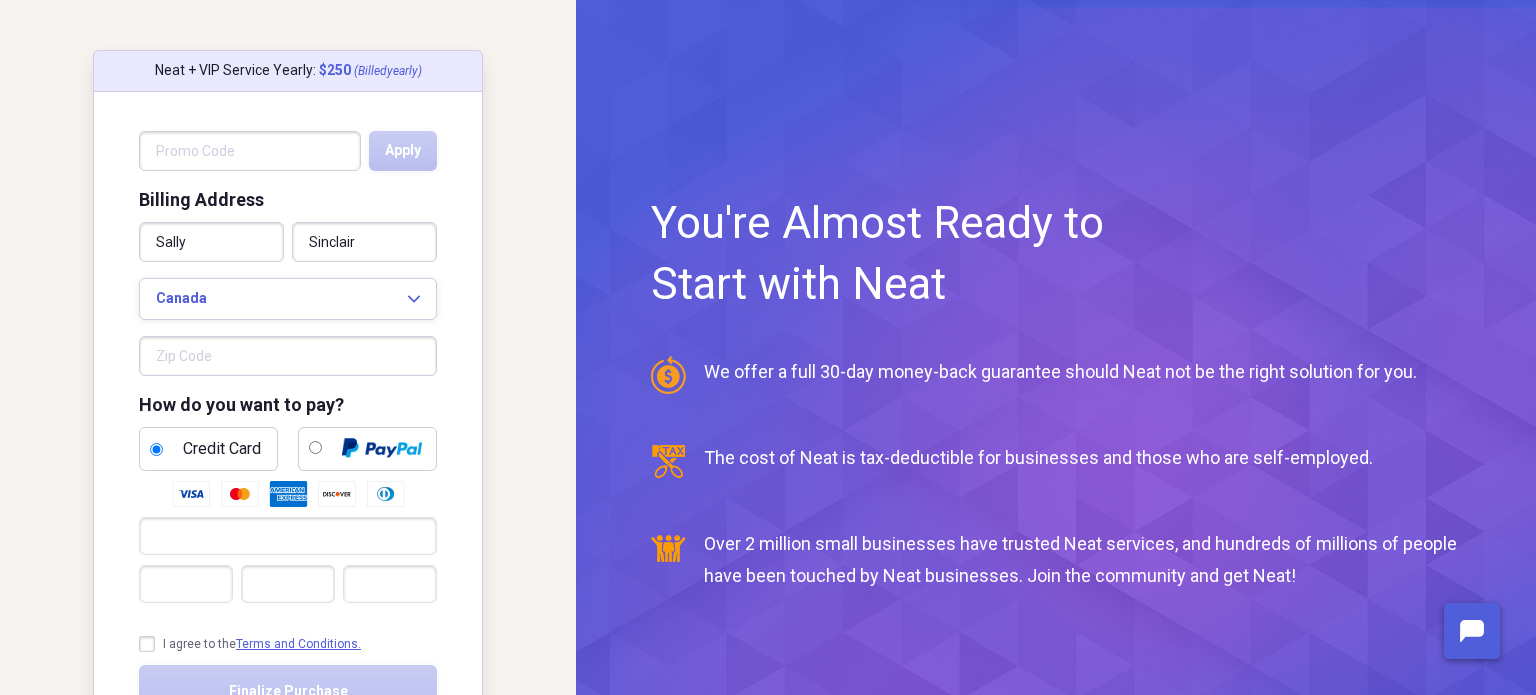 click at bounding box center (288, 356) 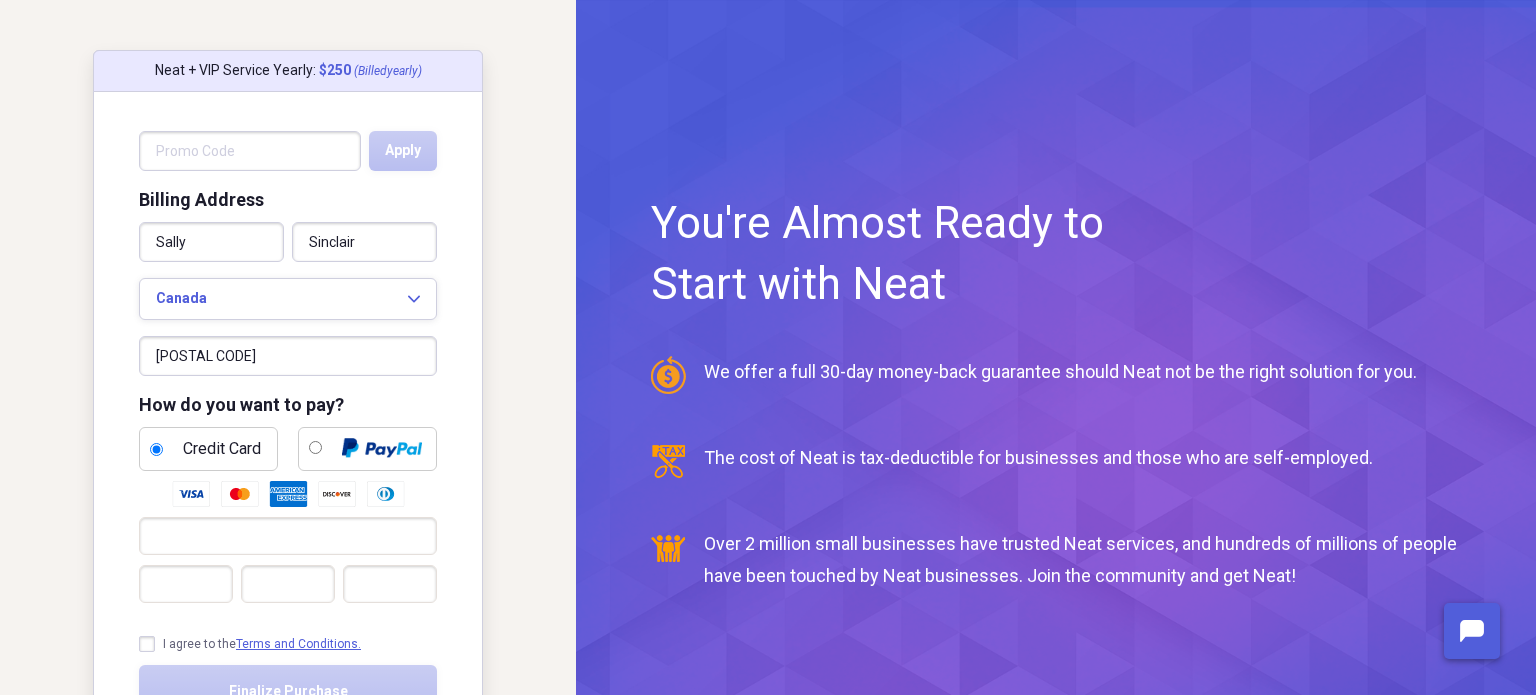 type on "[POSTAL CODE]" 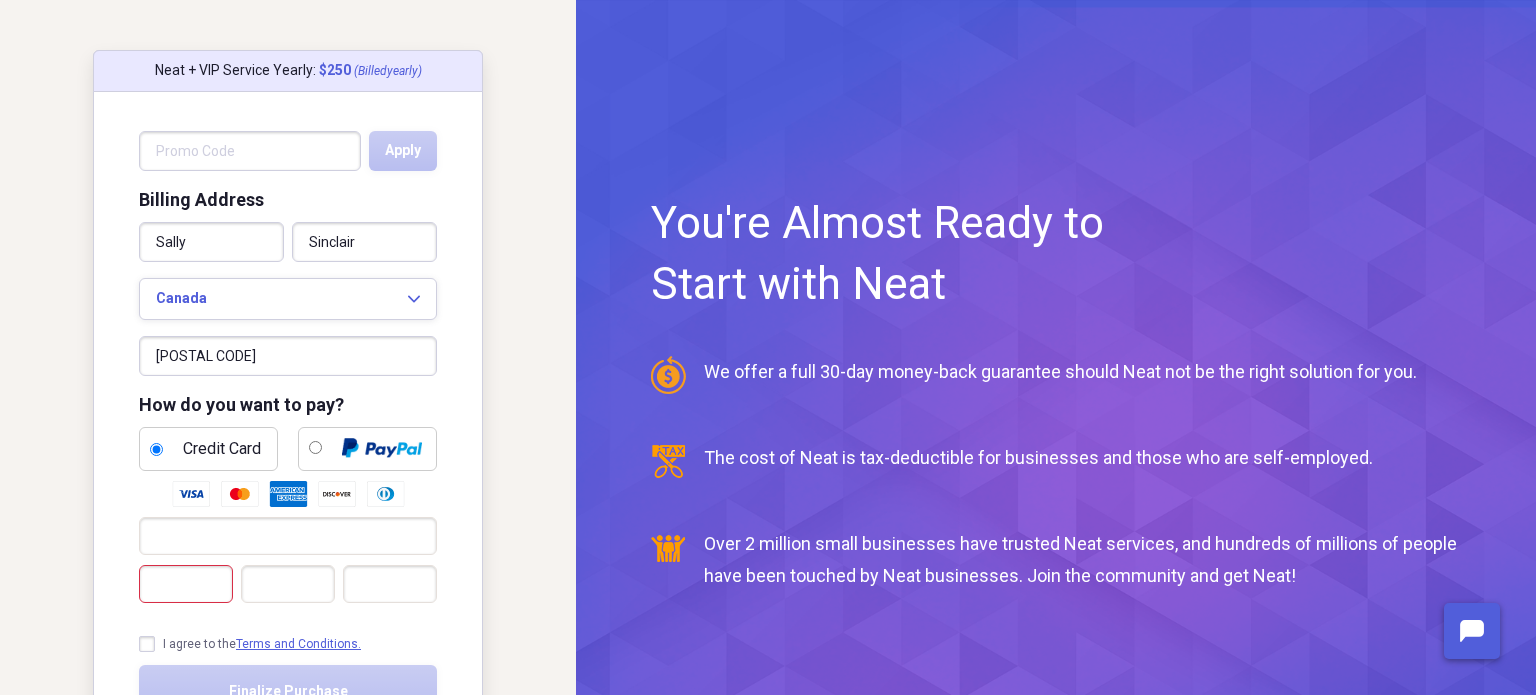 click on "I agree to the  Terms and Conditions." at bounding box center (250, 644) 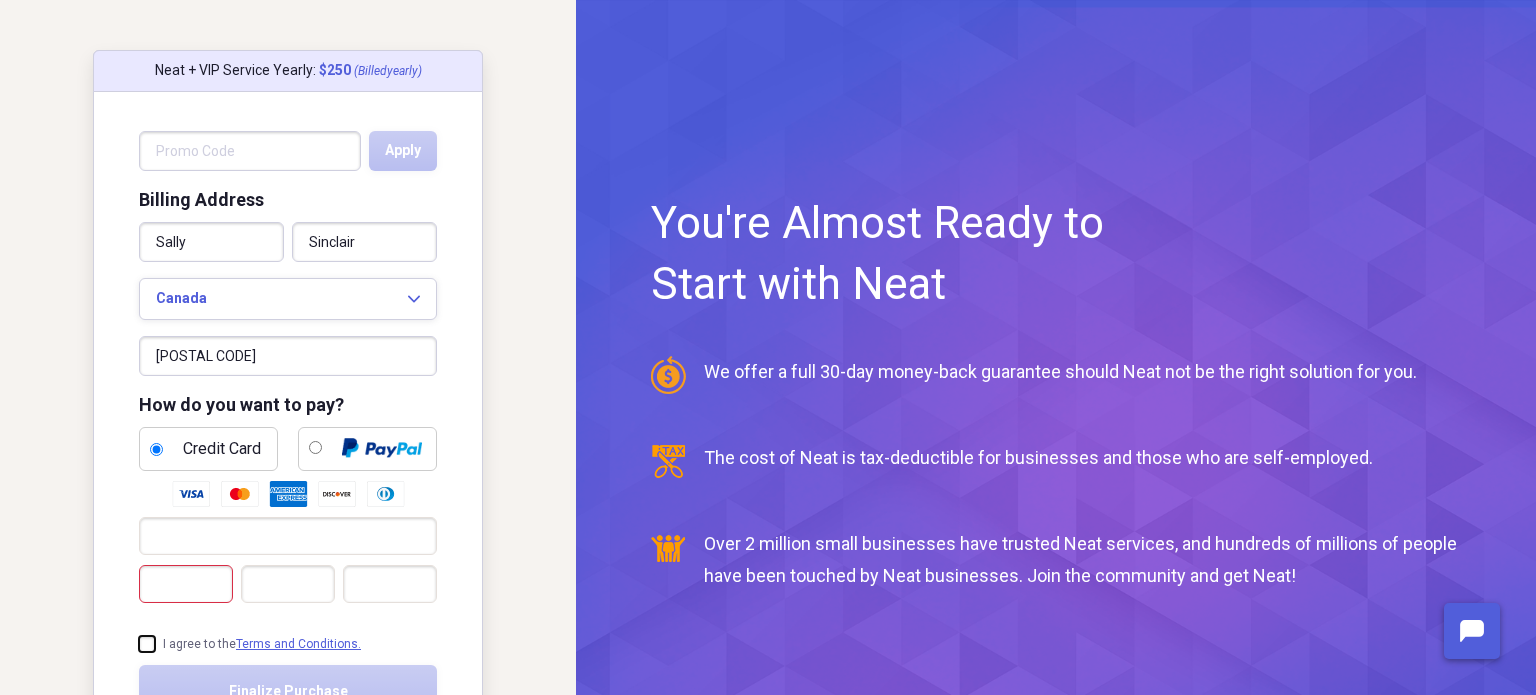 click on "I agree to the  Terms and Conditions." at bounding box center [139, 644] 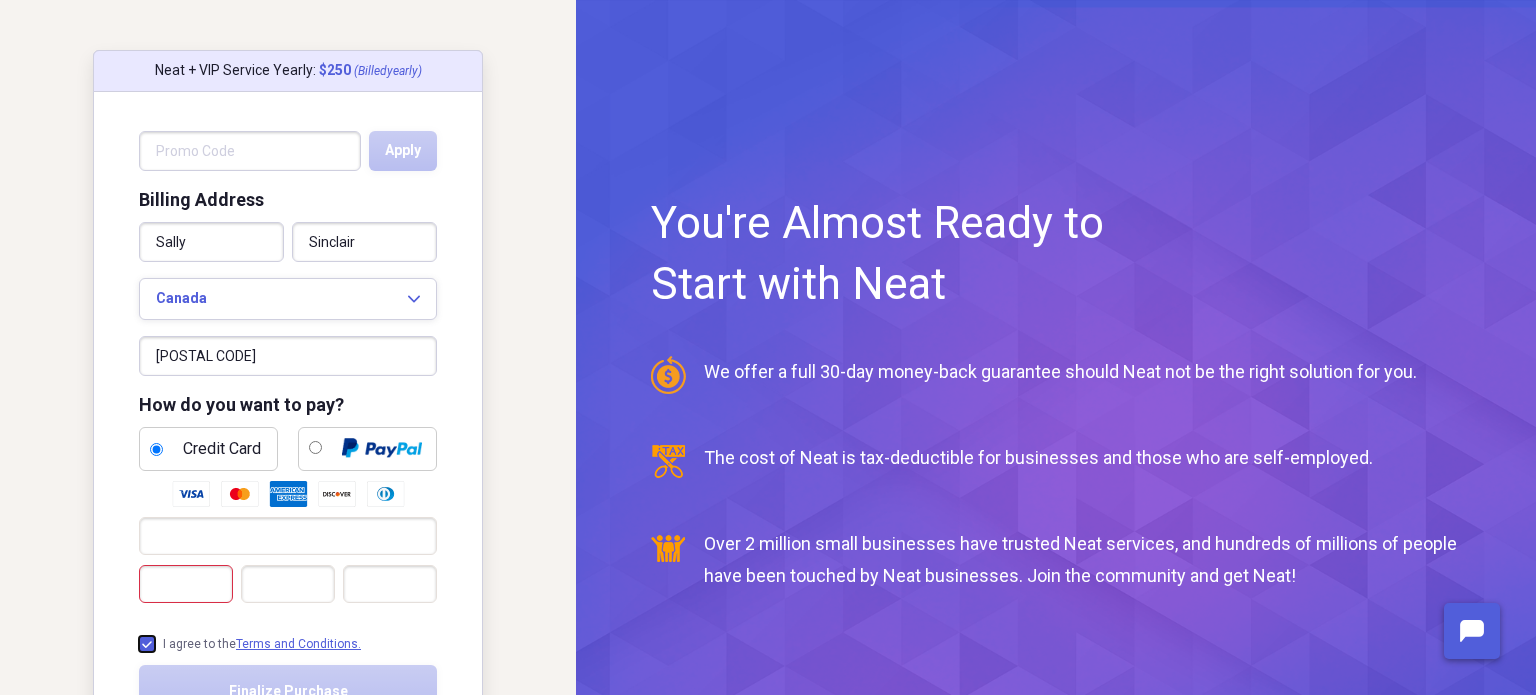 checkbox on "true" 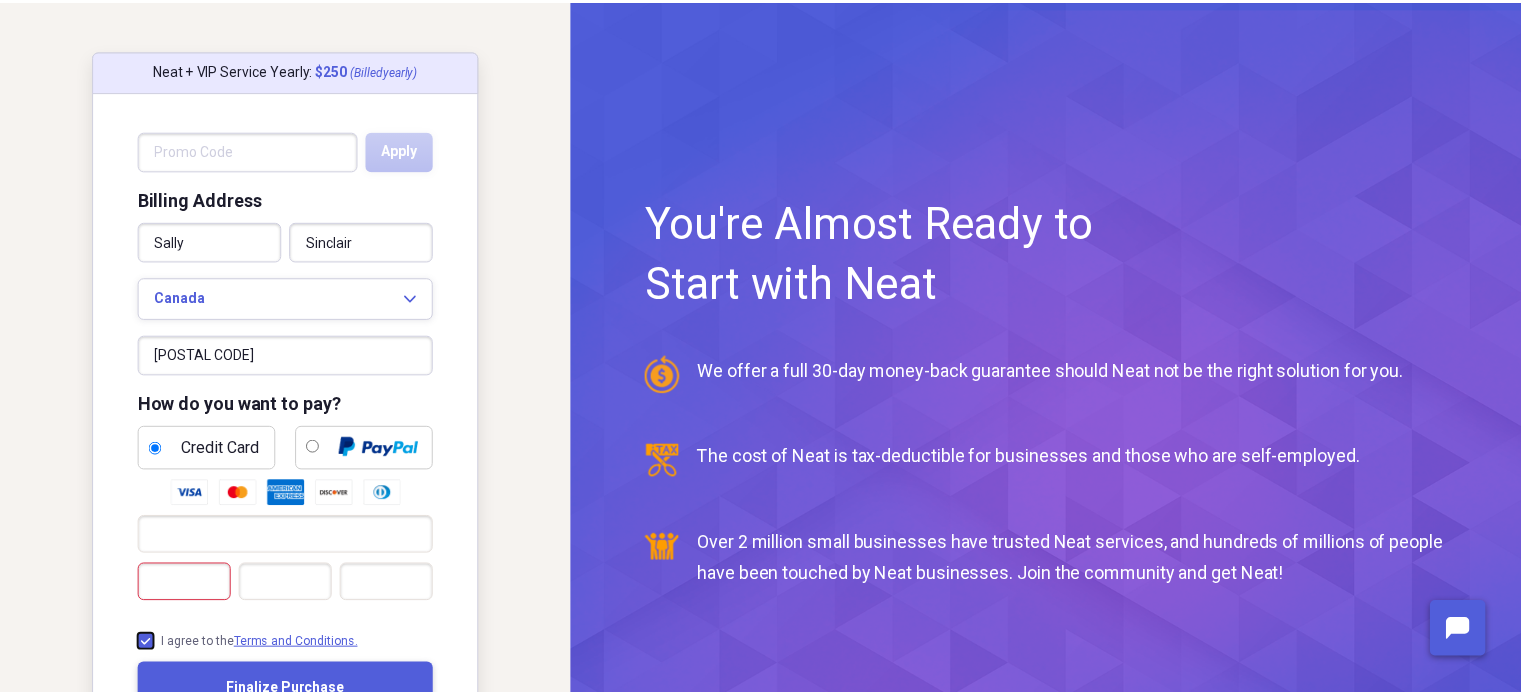 scroll, scrollTop: 136, scrollLeft: 0, axis: vertical 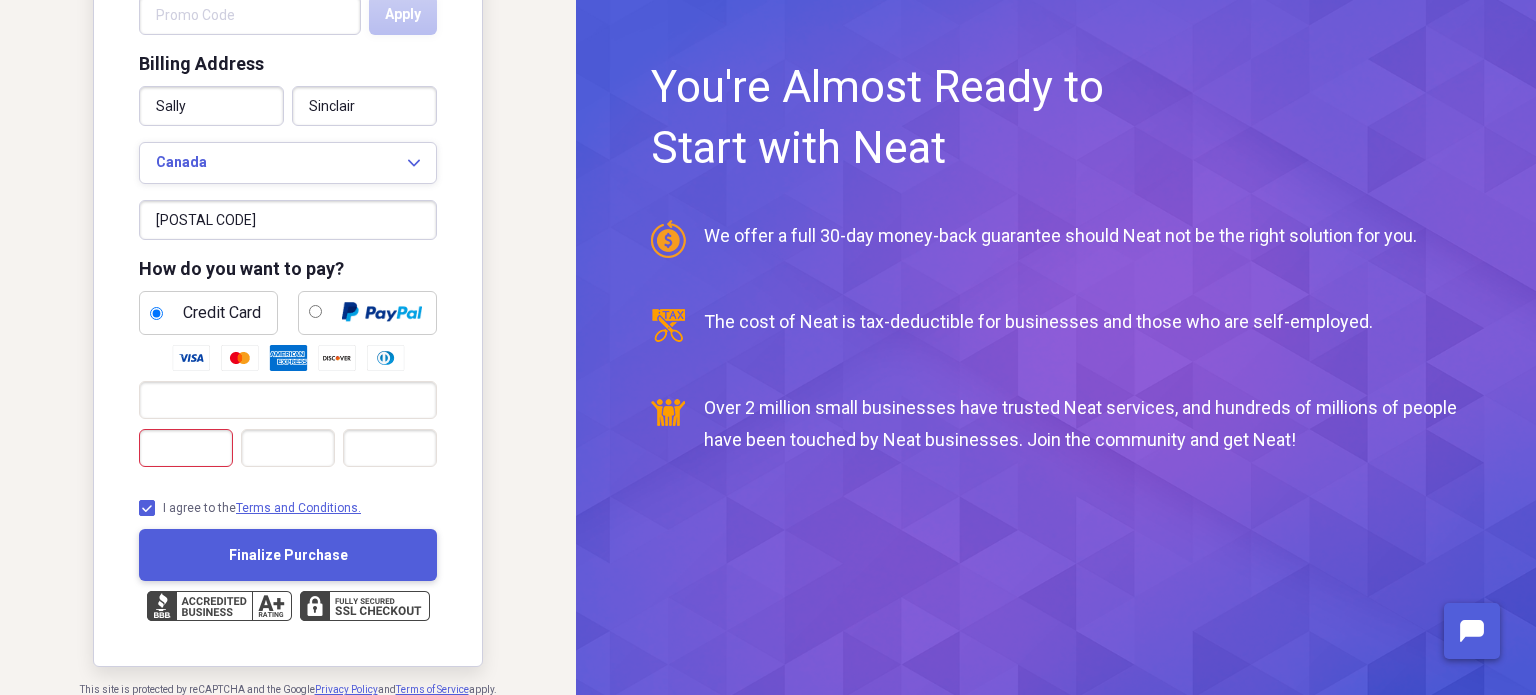 click on "Finalize Purchase" at bounding box center (288, 555) 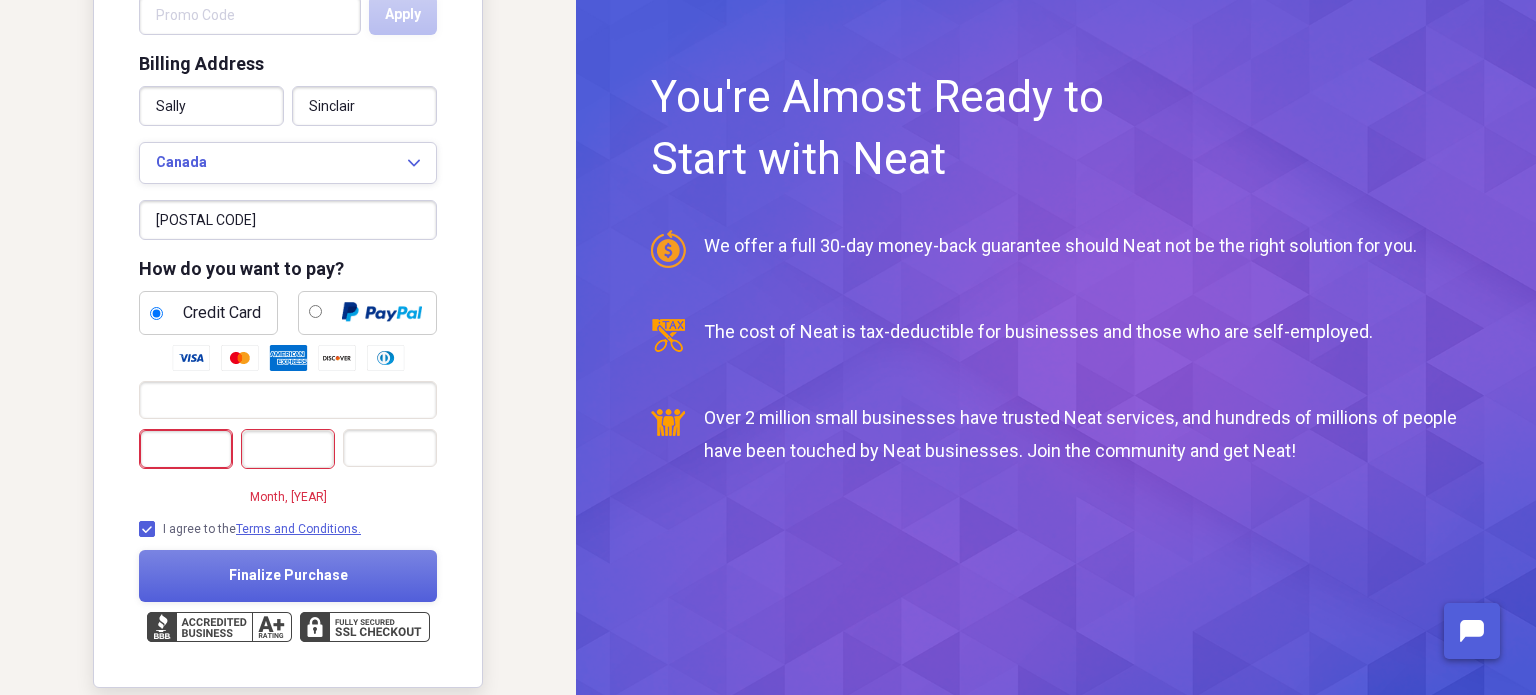 click on "[POSTAL CODE]" at bounding box center [288, 220] 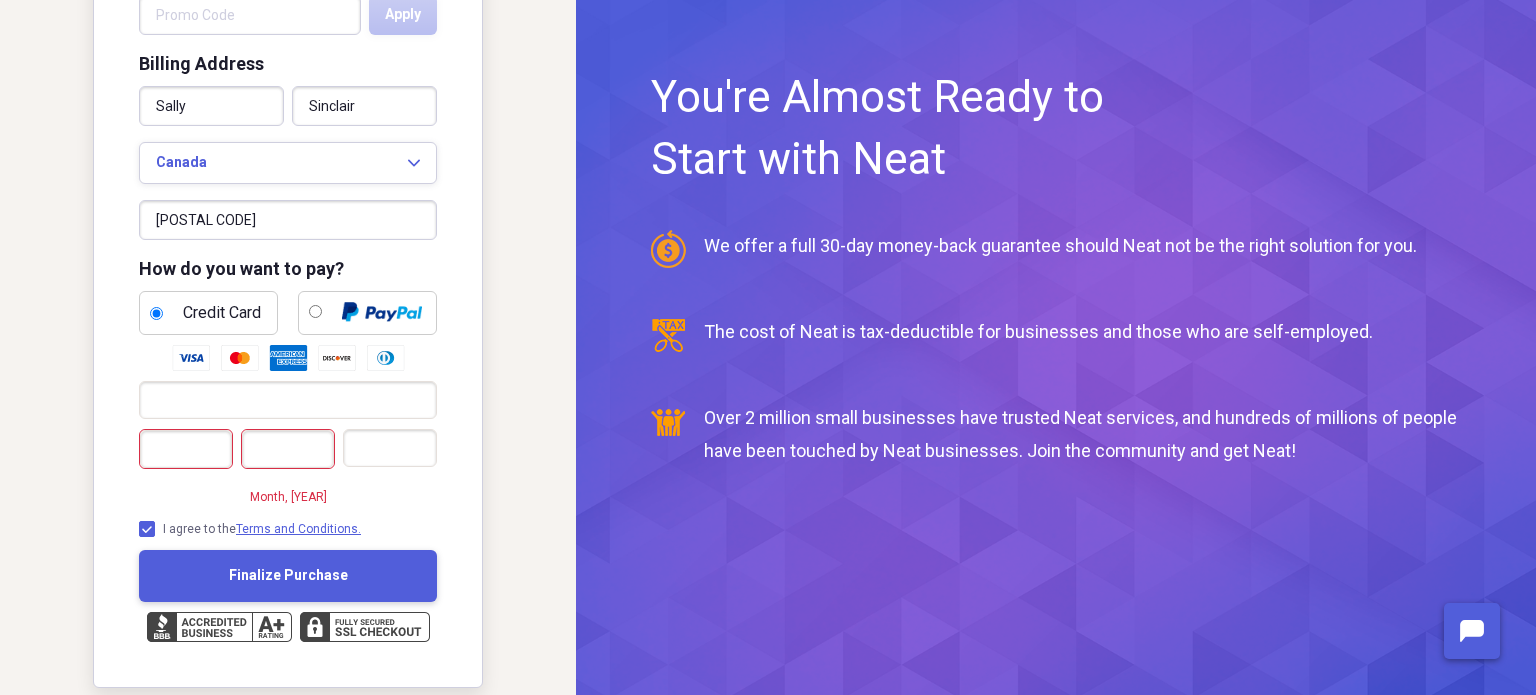 click on "Finalize Purchase" at bounding box center [288, 575] 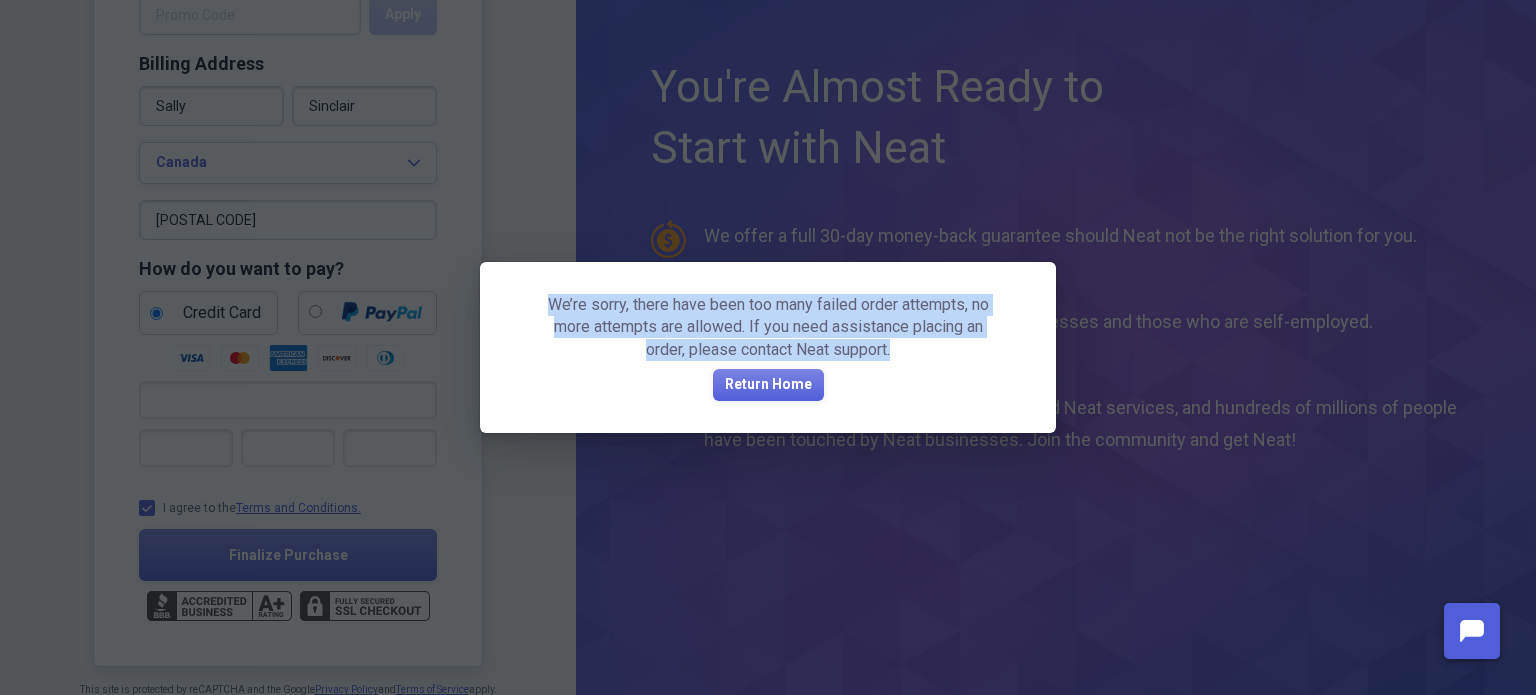 drag, startPoint x: 542, startPoint y: 304, endPoint x: 918, endPoint y: 349, distance: 378.68326 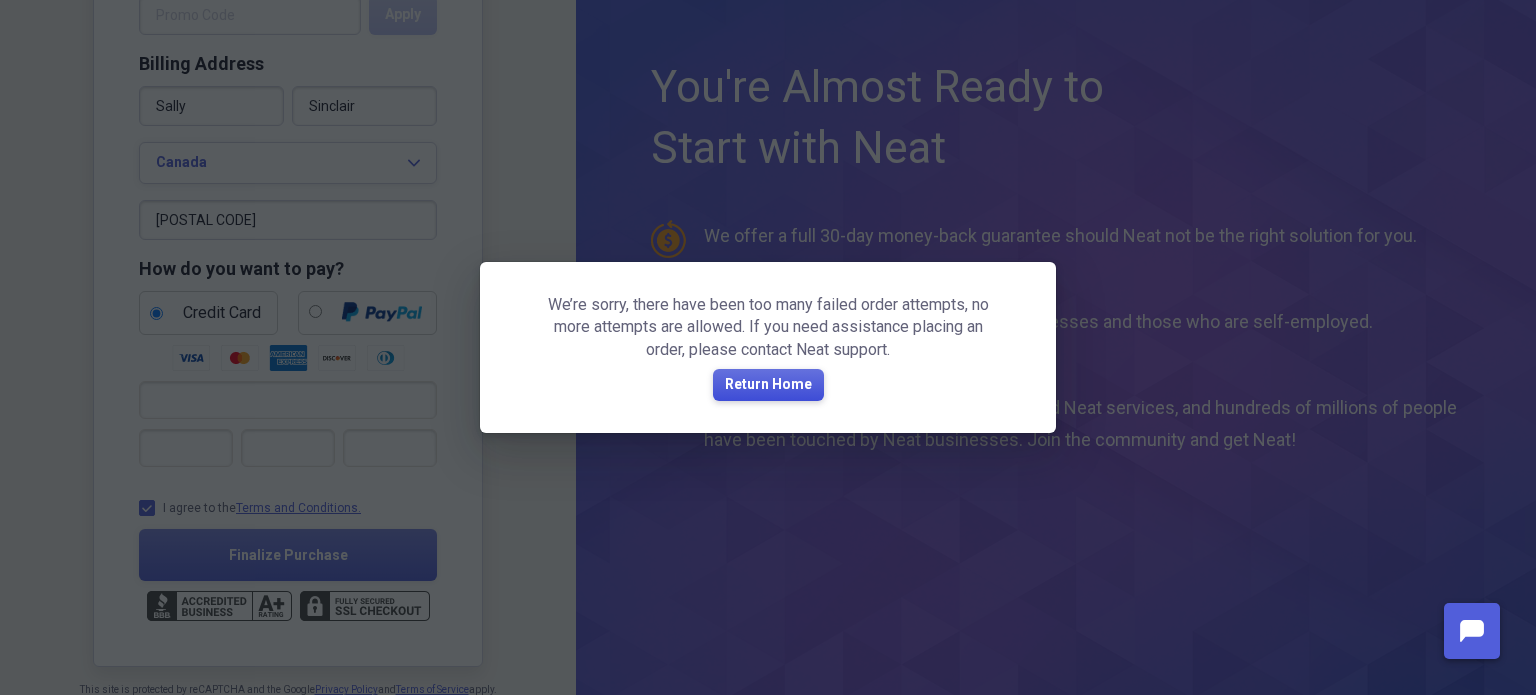 click on "Return Home" at bounding box center [768, 385] 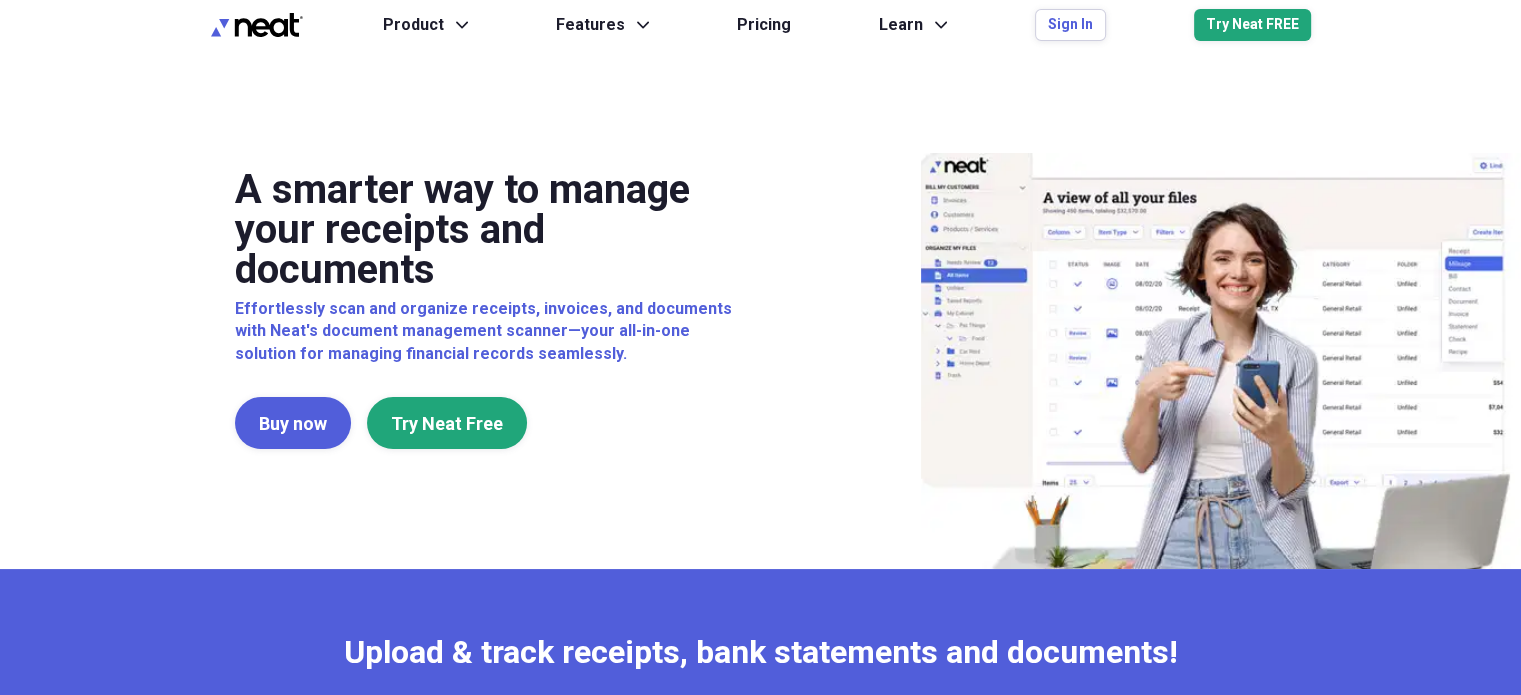 click on "A smarter way to manage your receipts and documents Effortlessly scan and organize receipts, invoices, and documents with Neat's document management scanner—your all-in-one solution for managing financial records seamlessly. Buy now Try Neat Free" at bounding box center (761, 309) 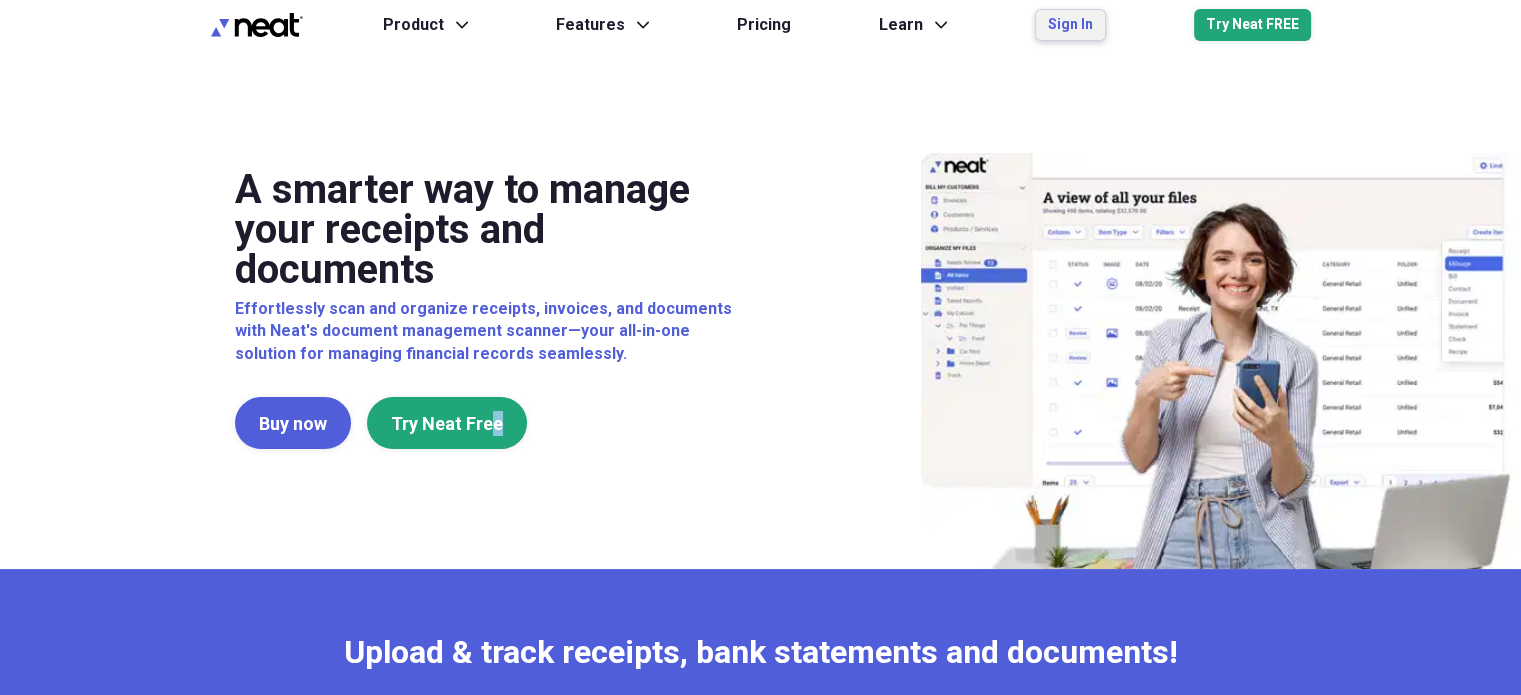 click on "Sign In" at bounding box center (1070, 25) 